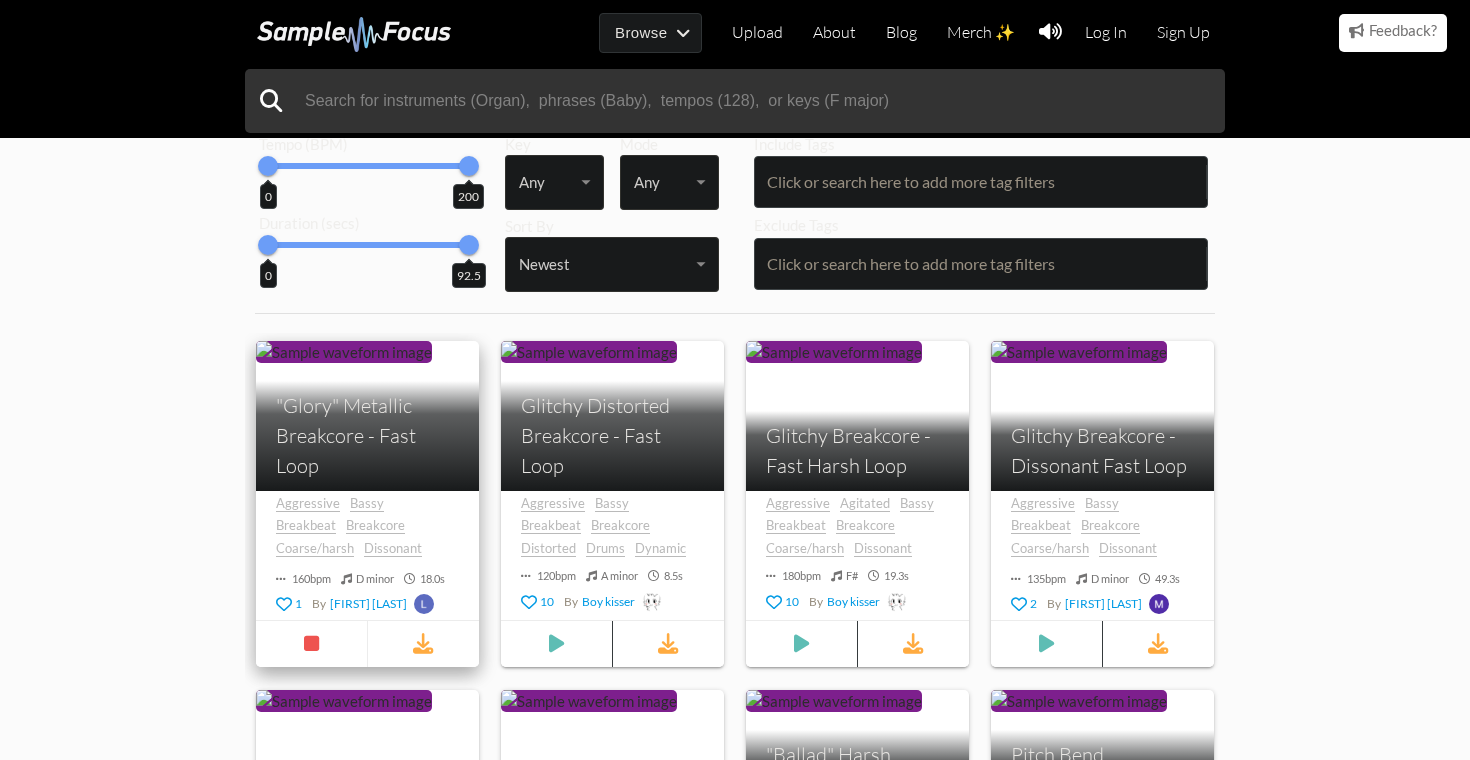 scroll, scrollTop: 153, scrollLeft: 0, axis: vertical 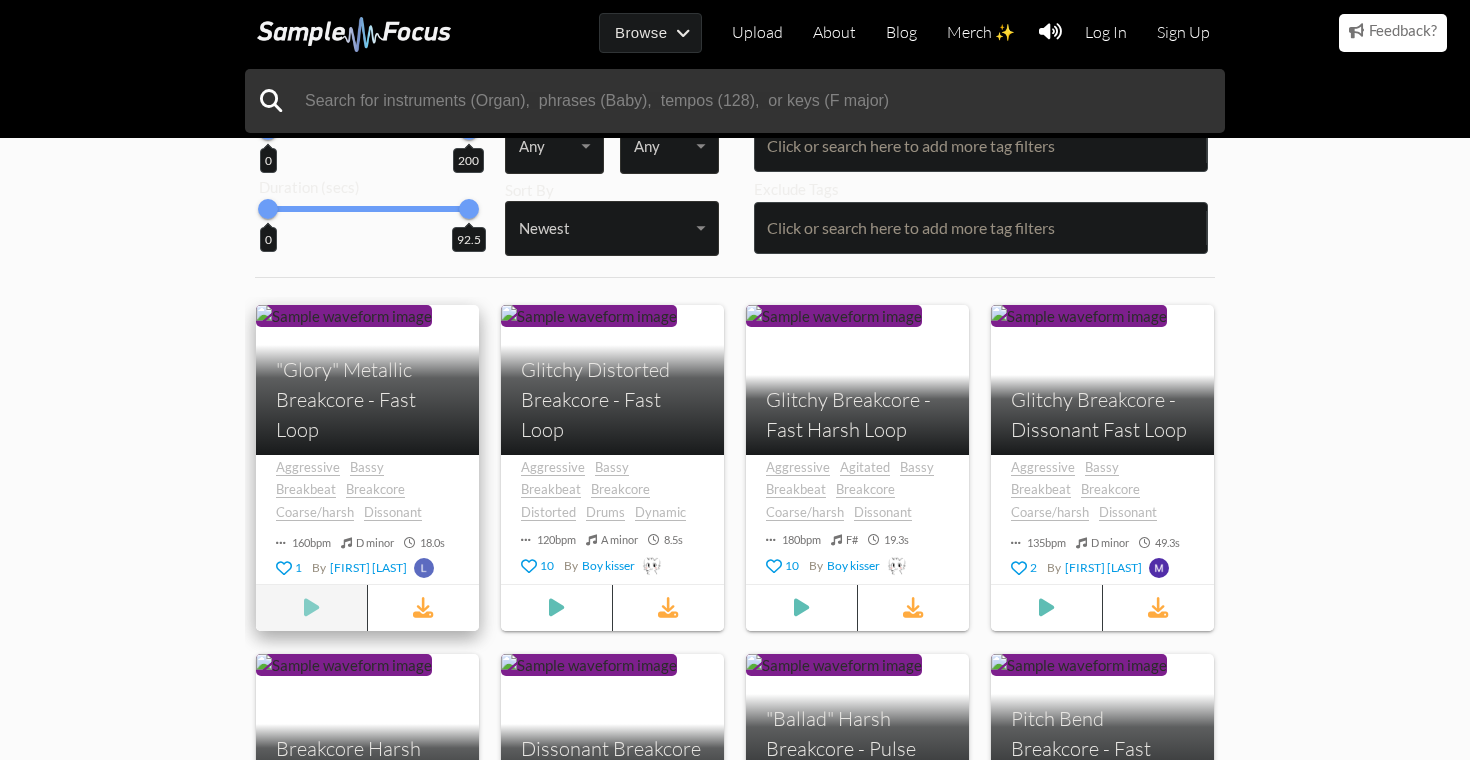 click at bounding box center [311, 607] 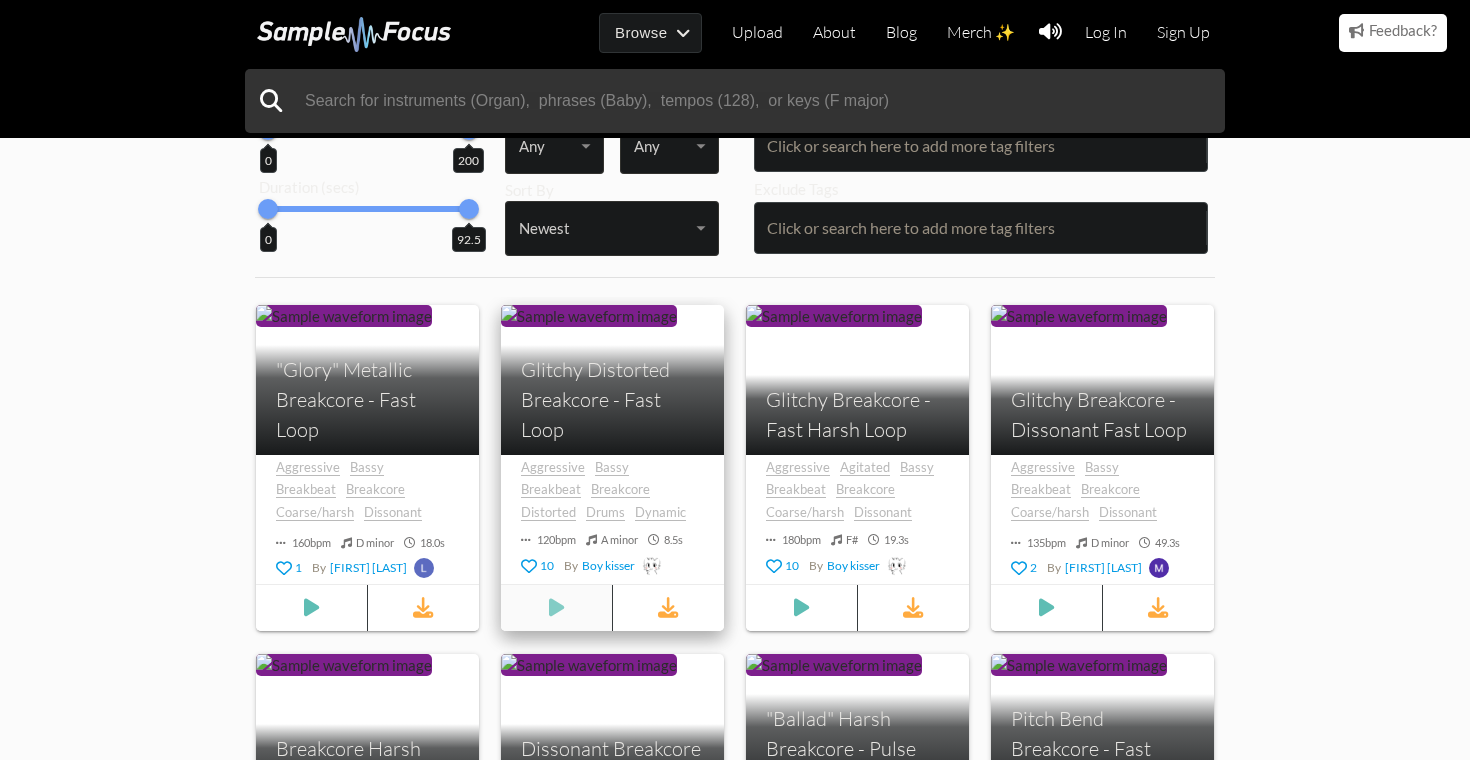 click at bounding box center (311, 607) 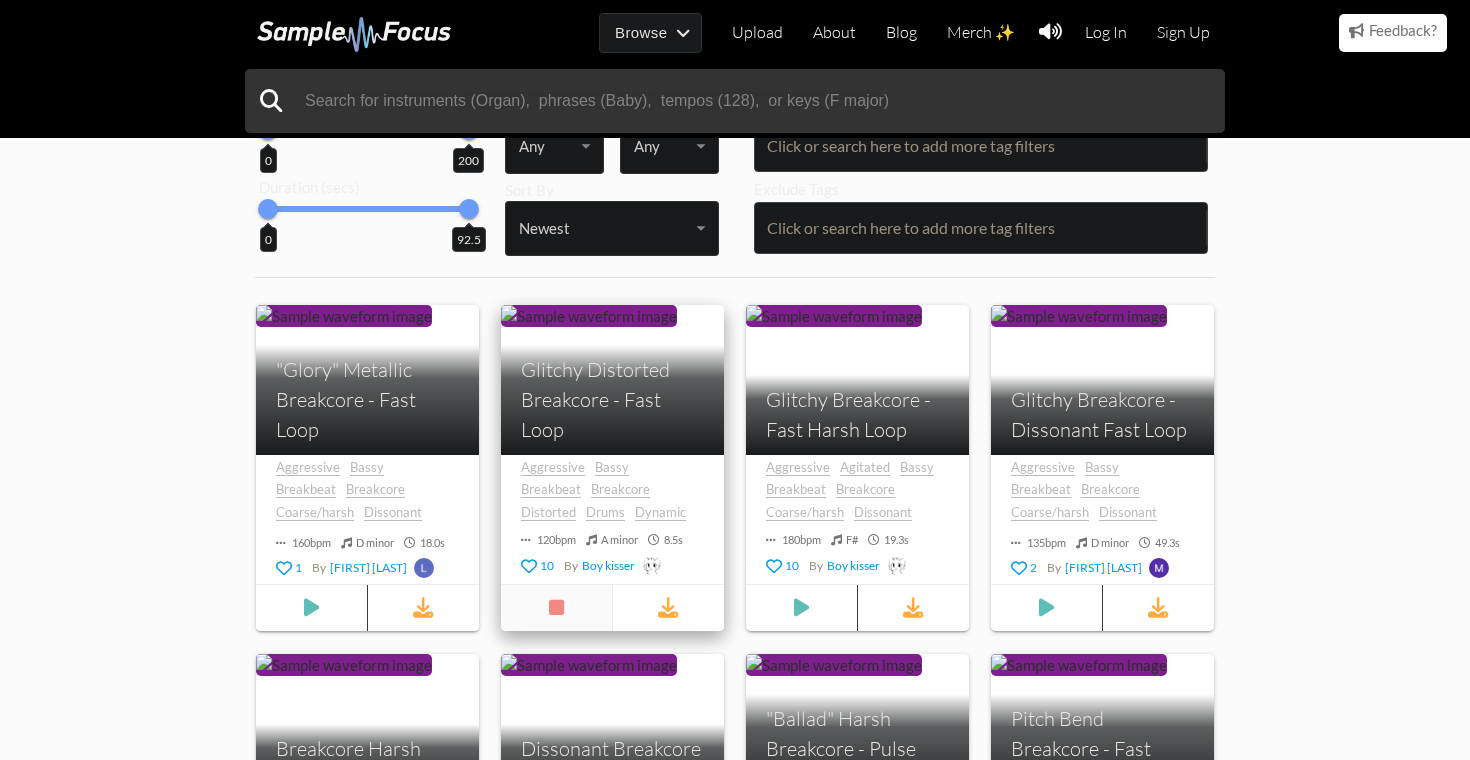 click at bounding box center [556, 607] 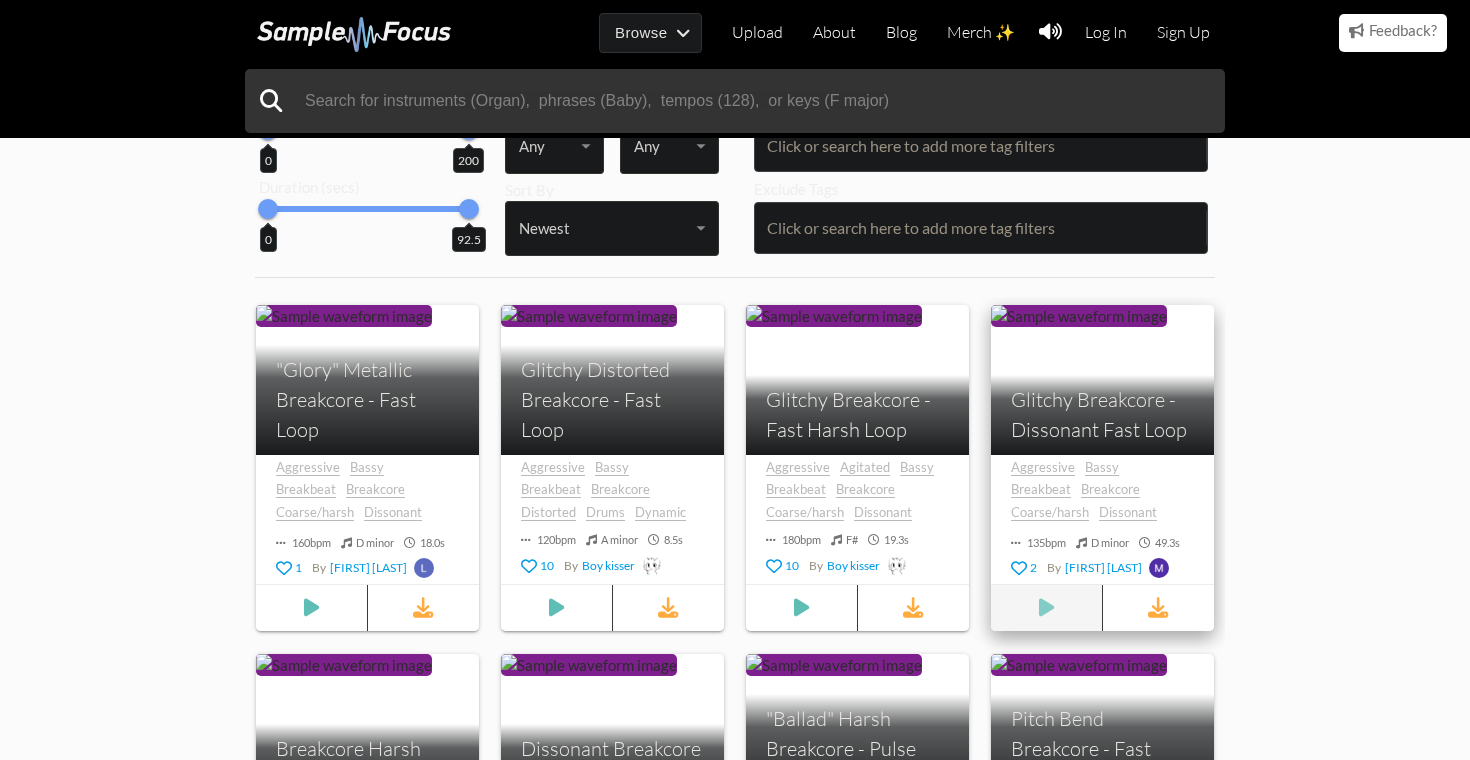 click at bounding box center (311, 607) 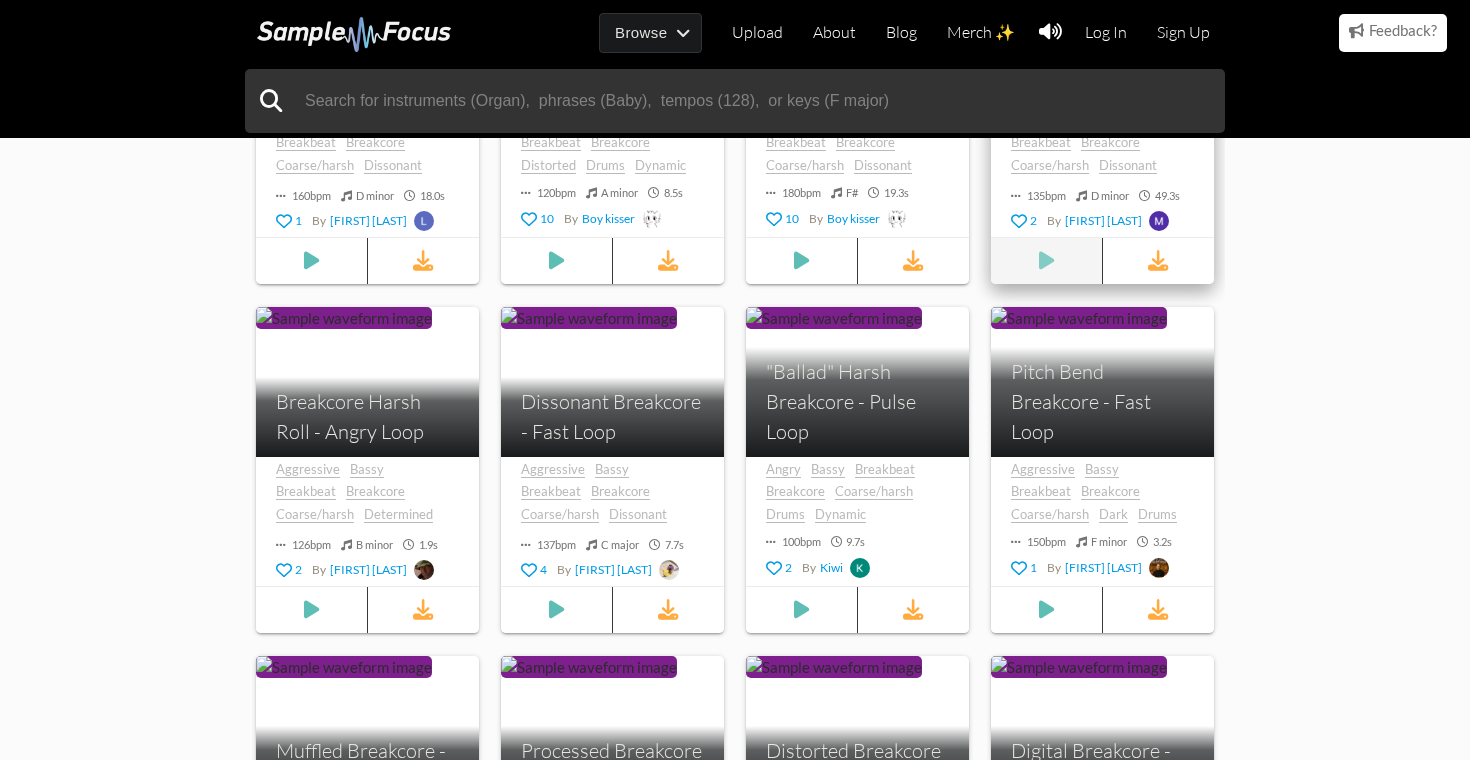scroll, scrollTop: 507, scrollLeft: 0, axis: vertical 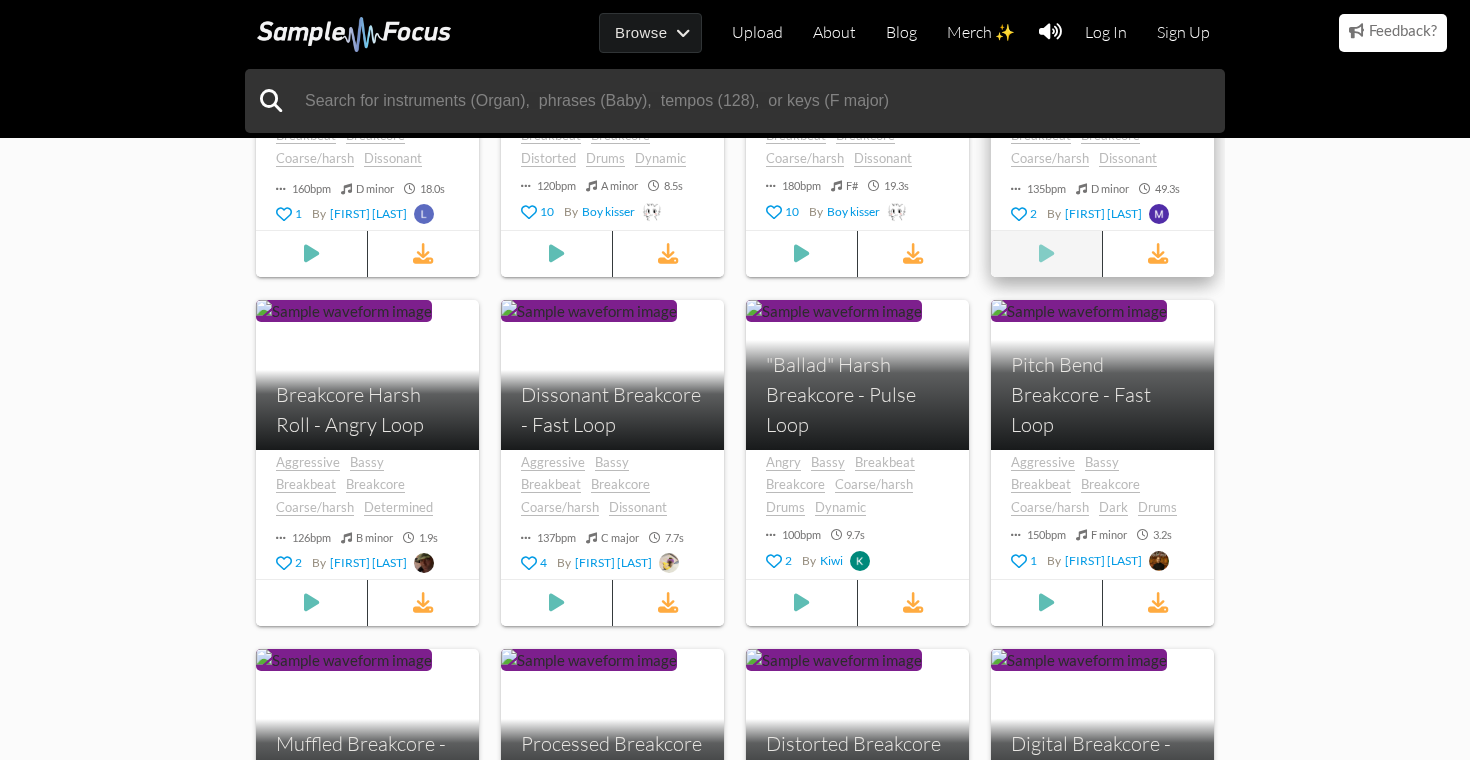 click at bounding box center (311, 253) 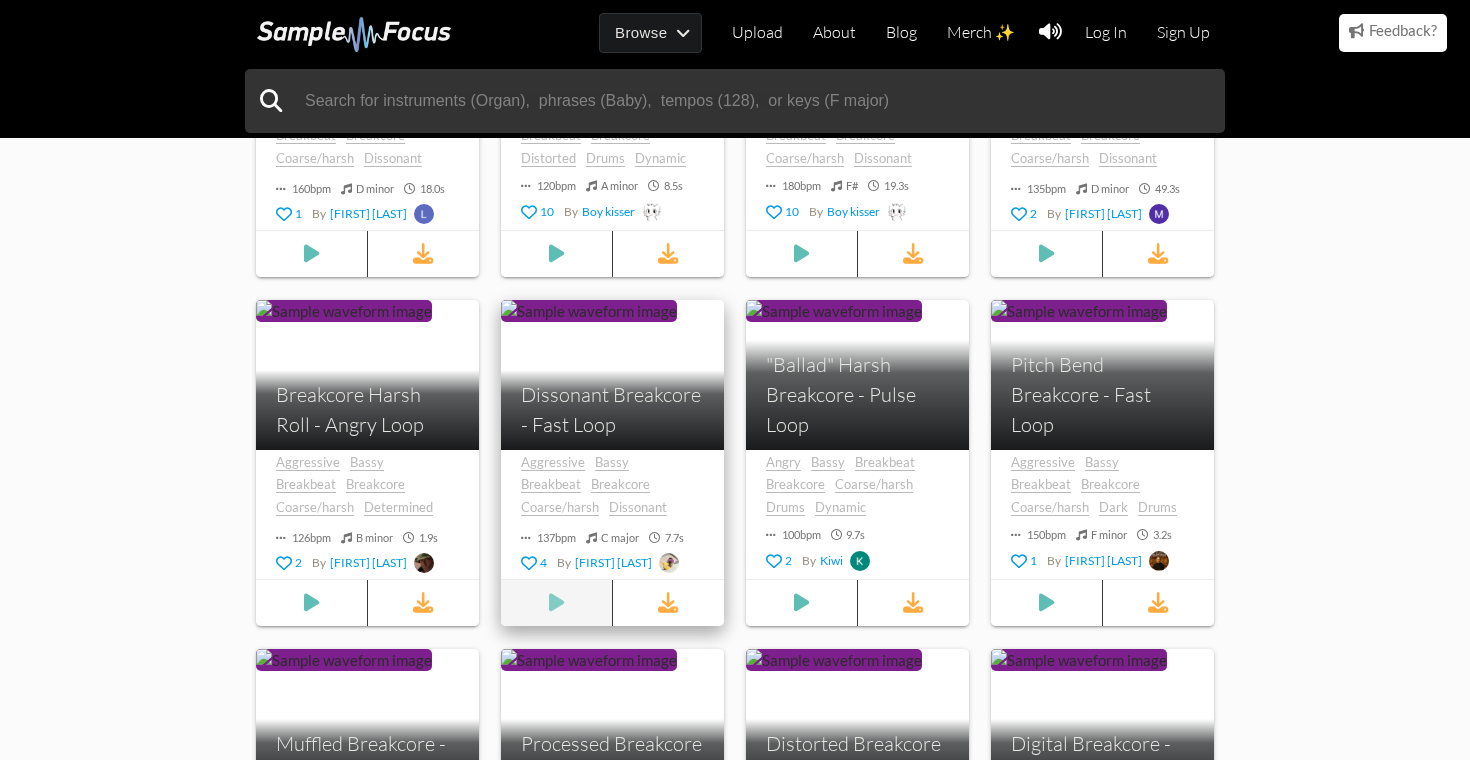 click at bounding box center [311, 253] 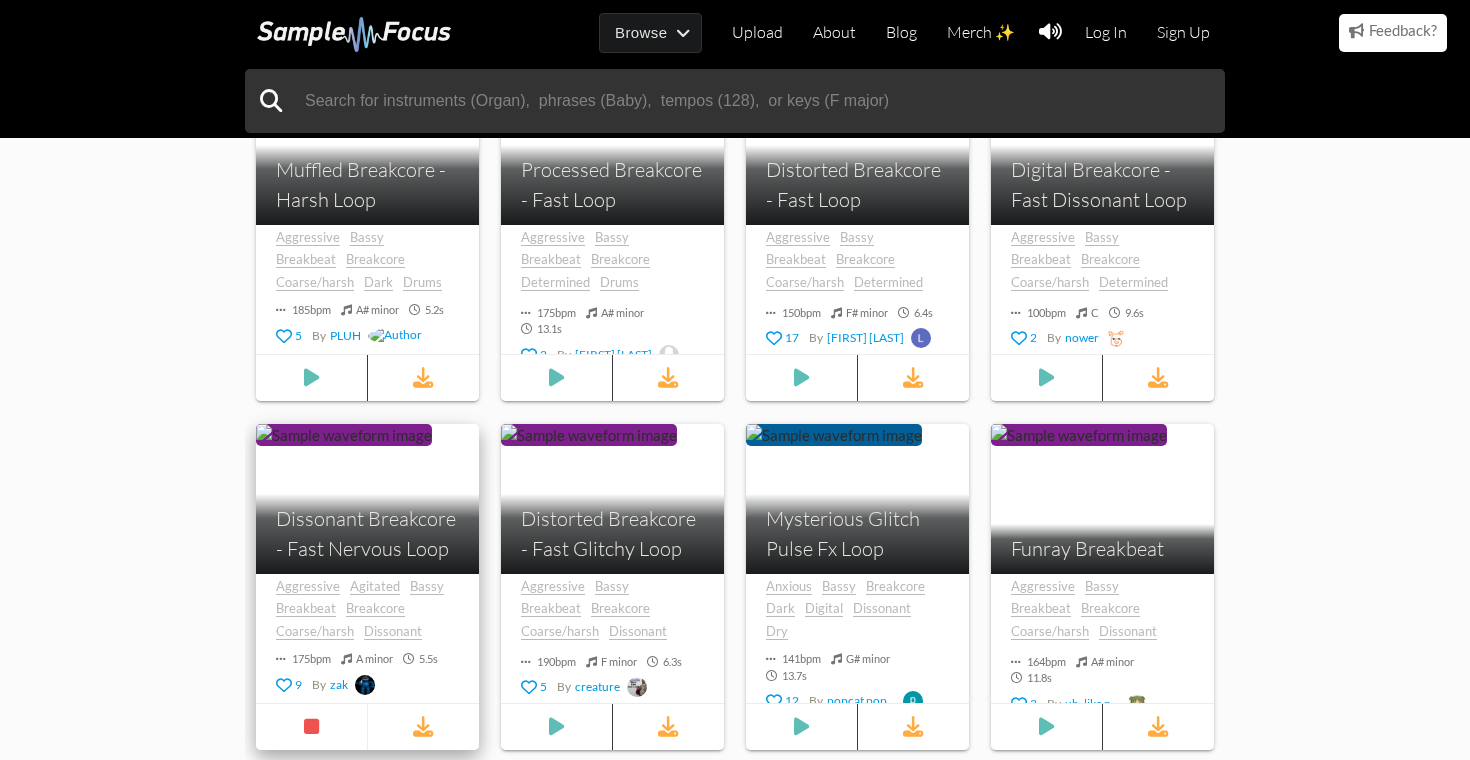 scroll, scrollTop: 0, scrollLeft: 0, axis: both 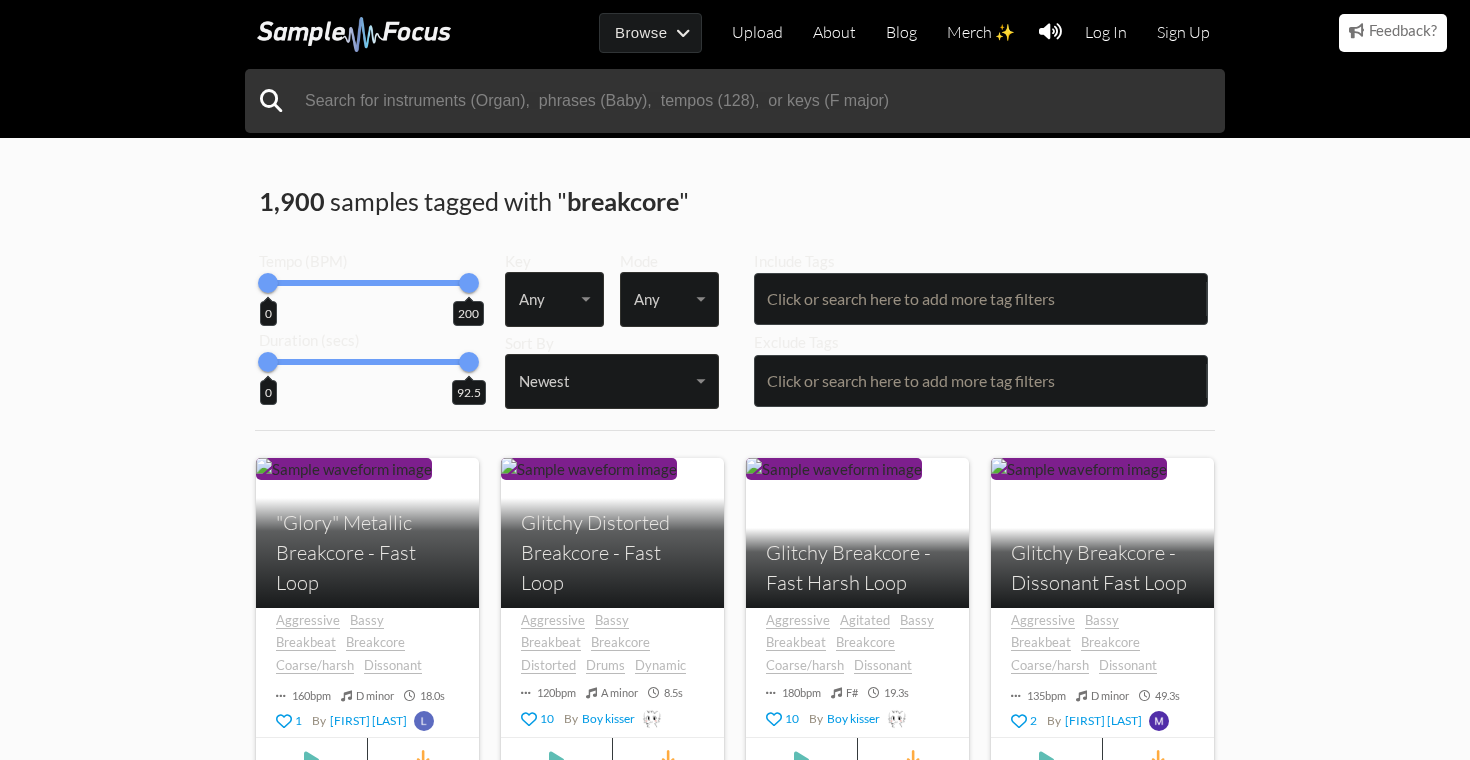 click at bounding box center (735, 101) 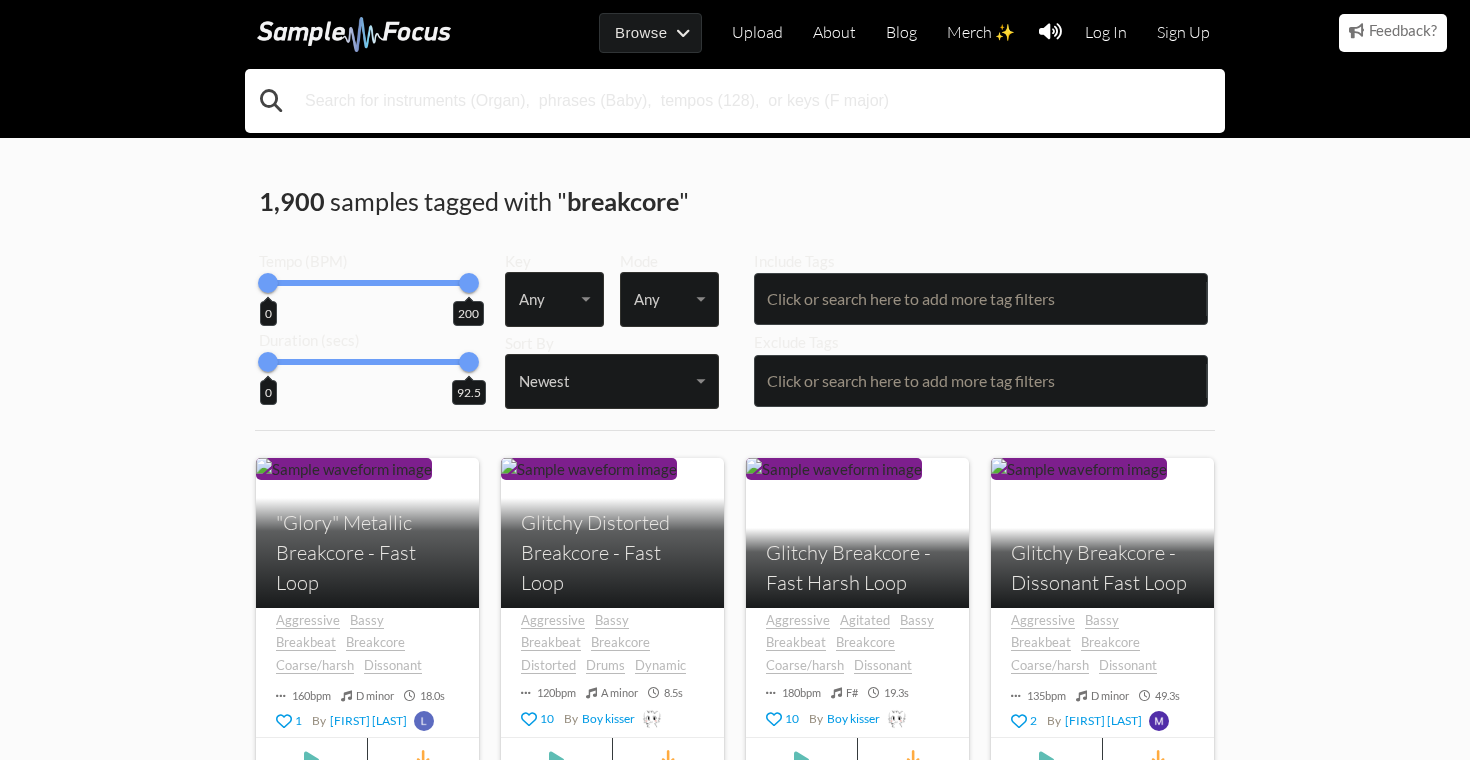 click at bounding box center [735, 101] 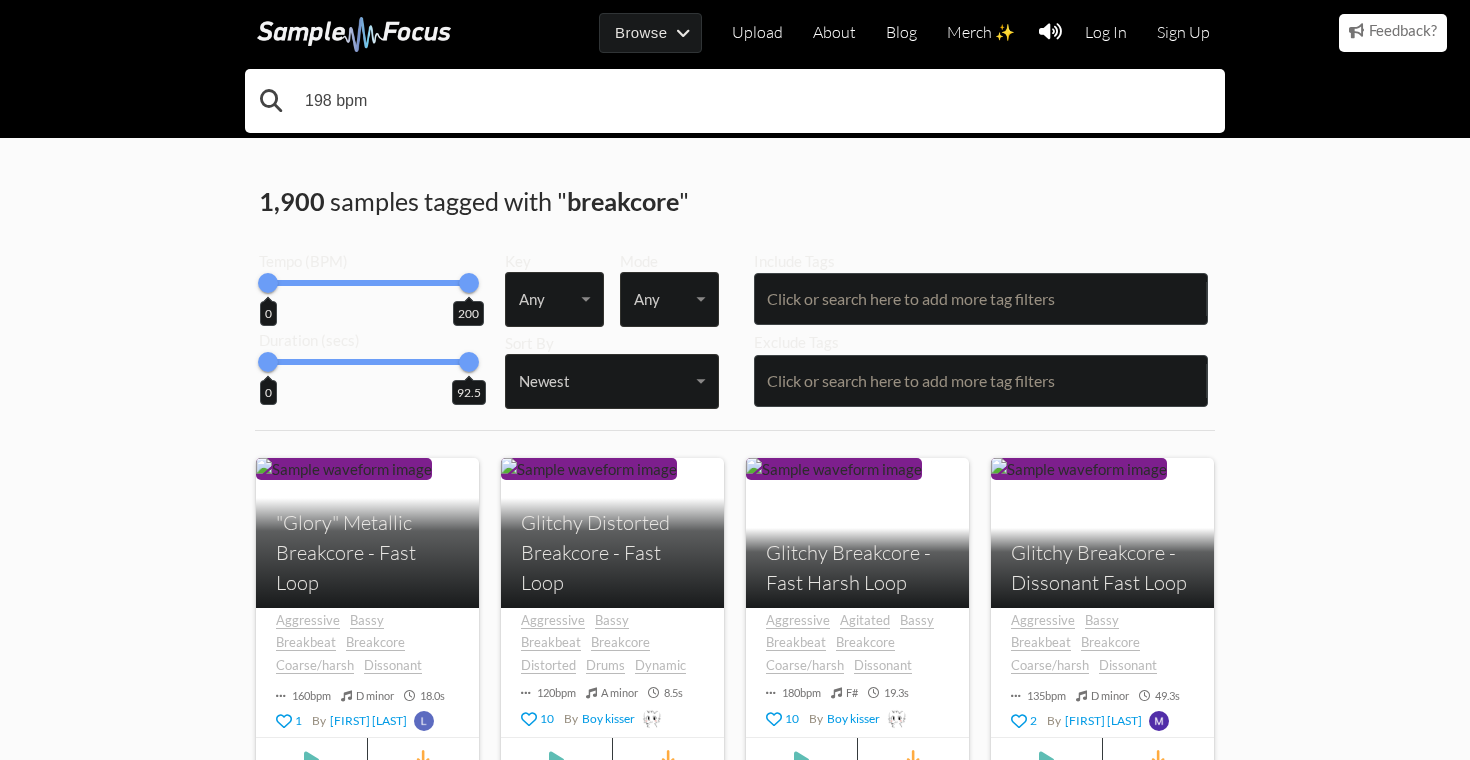 type on "198 bpm" 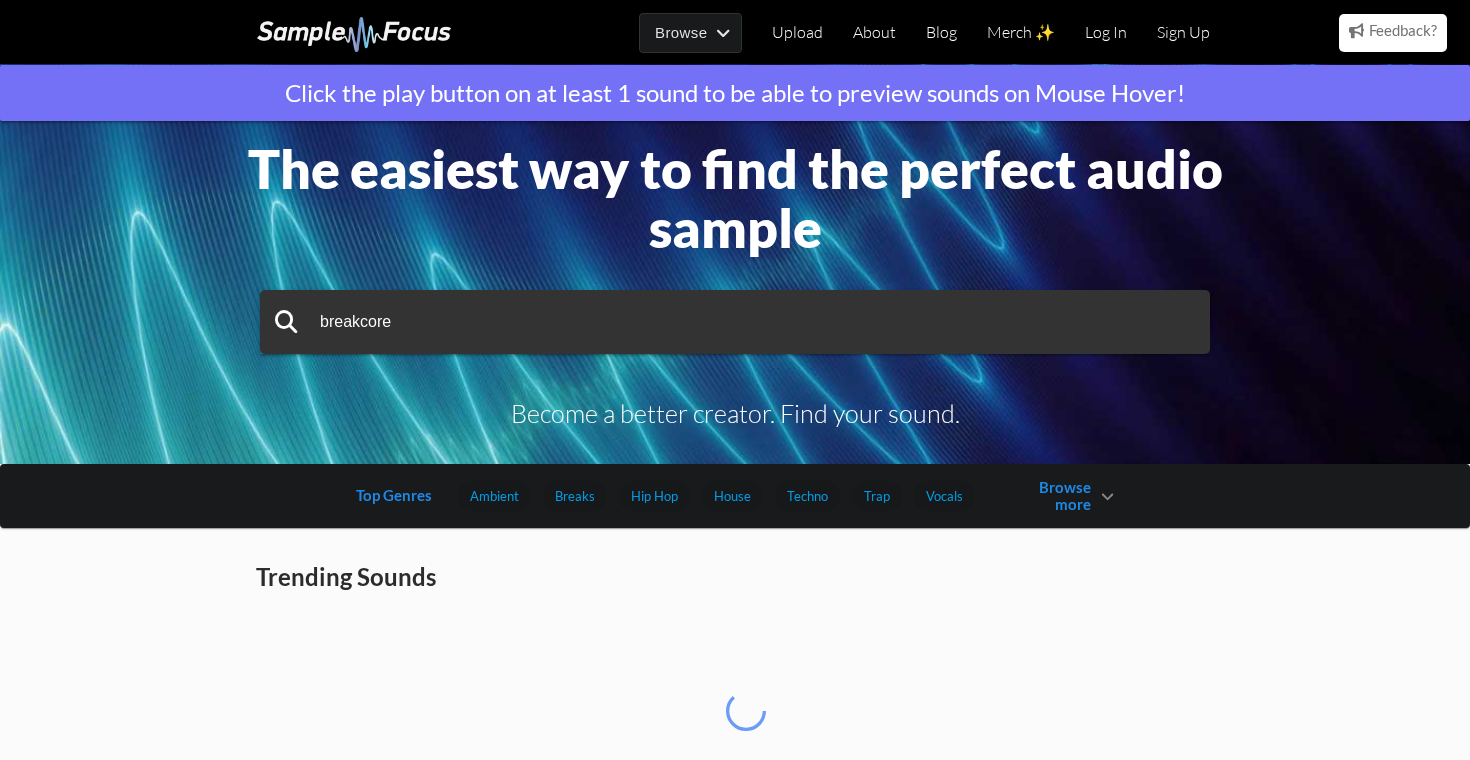 scroll, scrollTop: 0, scrollLeft: 0, axis: both 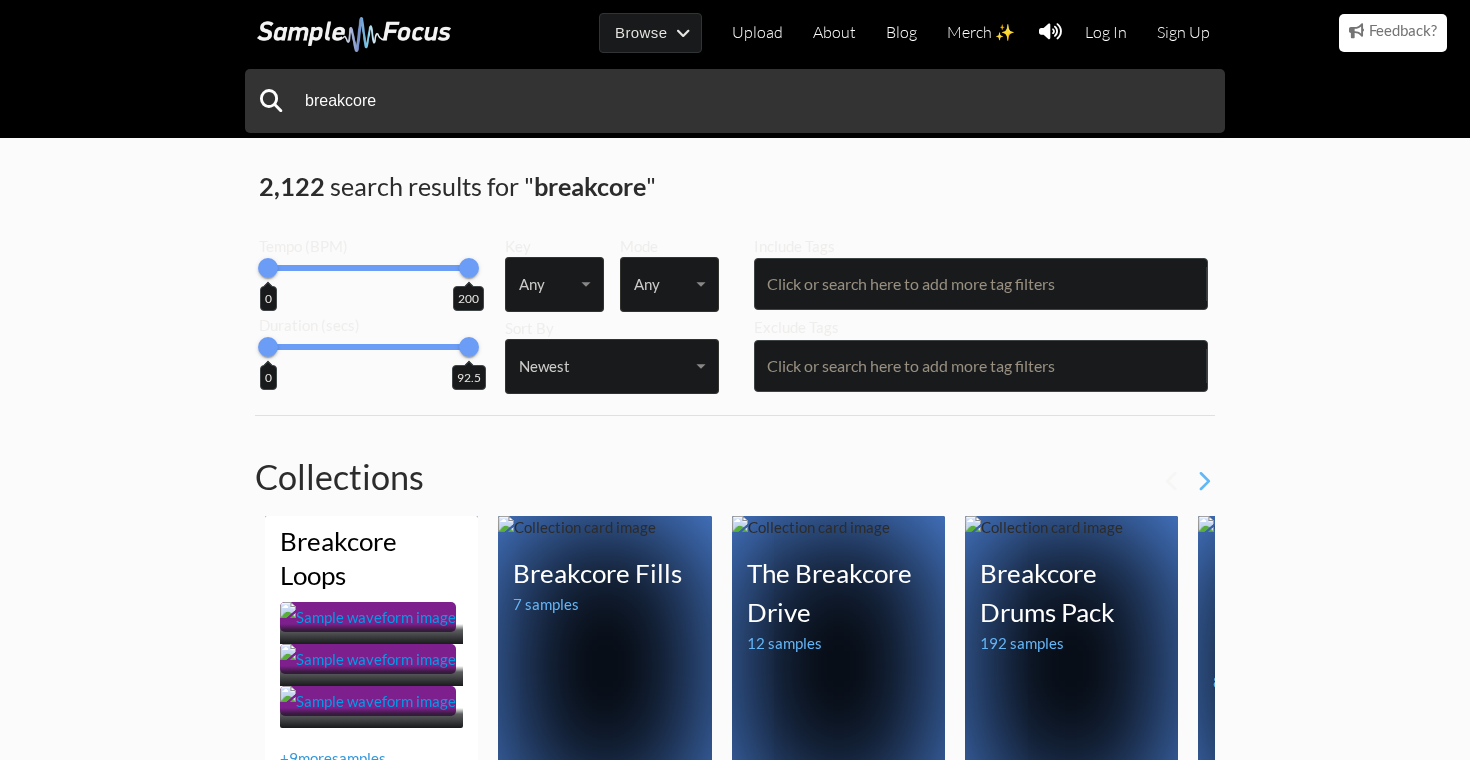 click on "Breakcore Loops Your browser does not support the audio  element. Your browser does not support the audio  element. Your browser does not support the audio  element. +  9  more  samples" at bounding box center [371, 666] 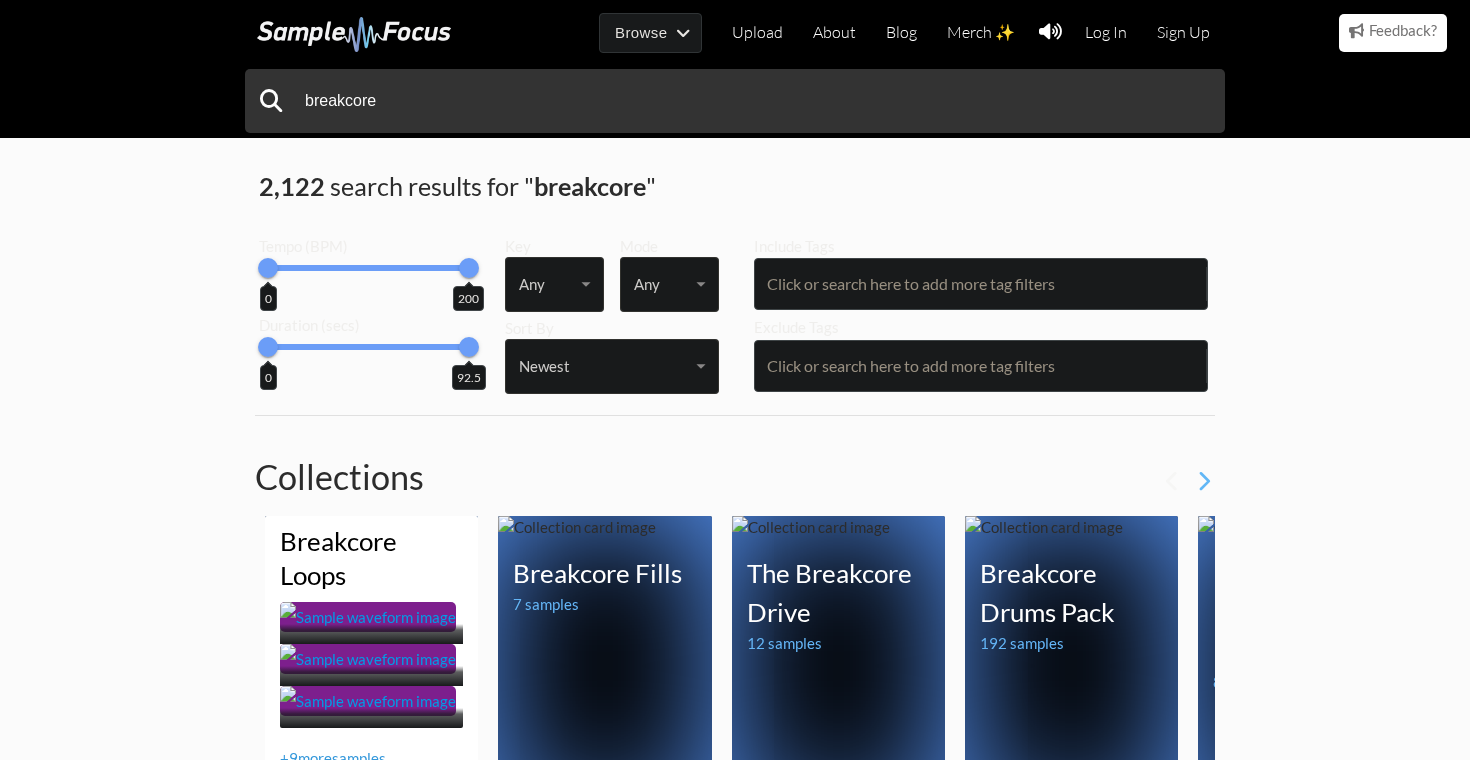 click at bounding box center (368, 617) 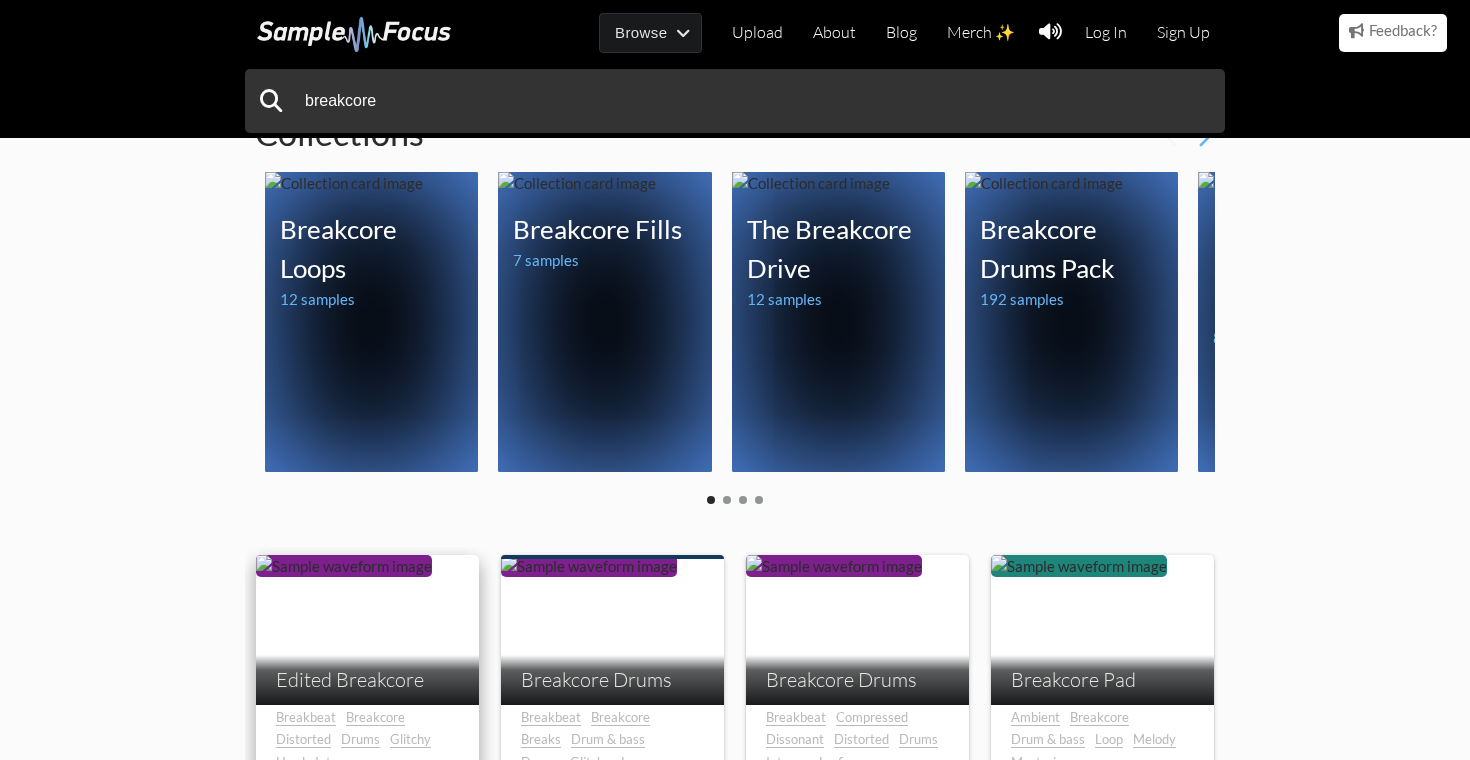 scroll, scrollTop: 423, scrollLeft: 0, axis: vertical 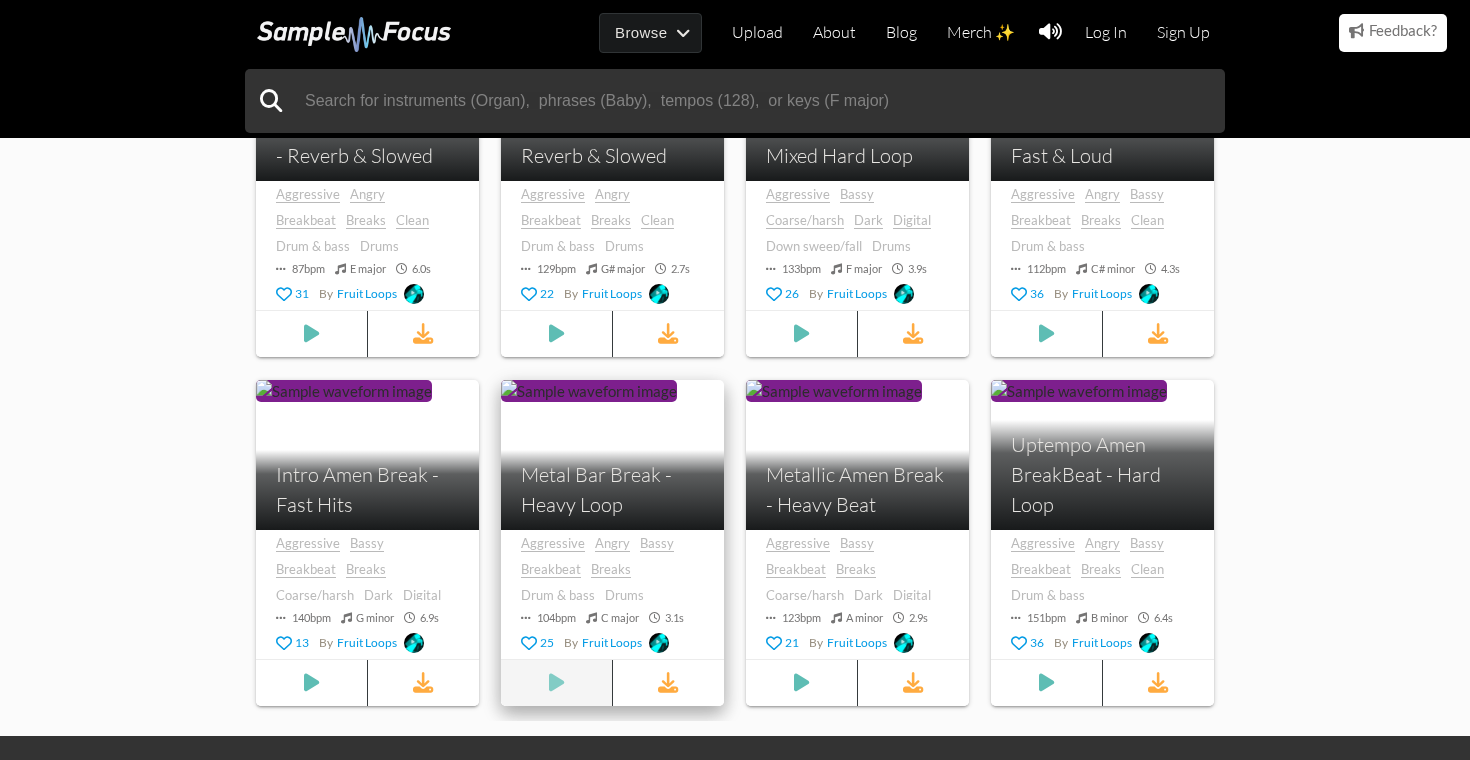 click at bounding box center [311, -15] 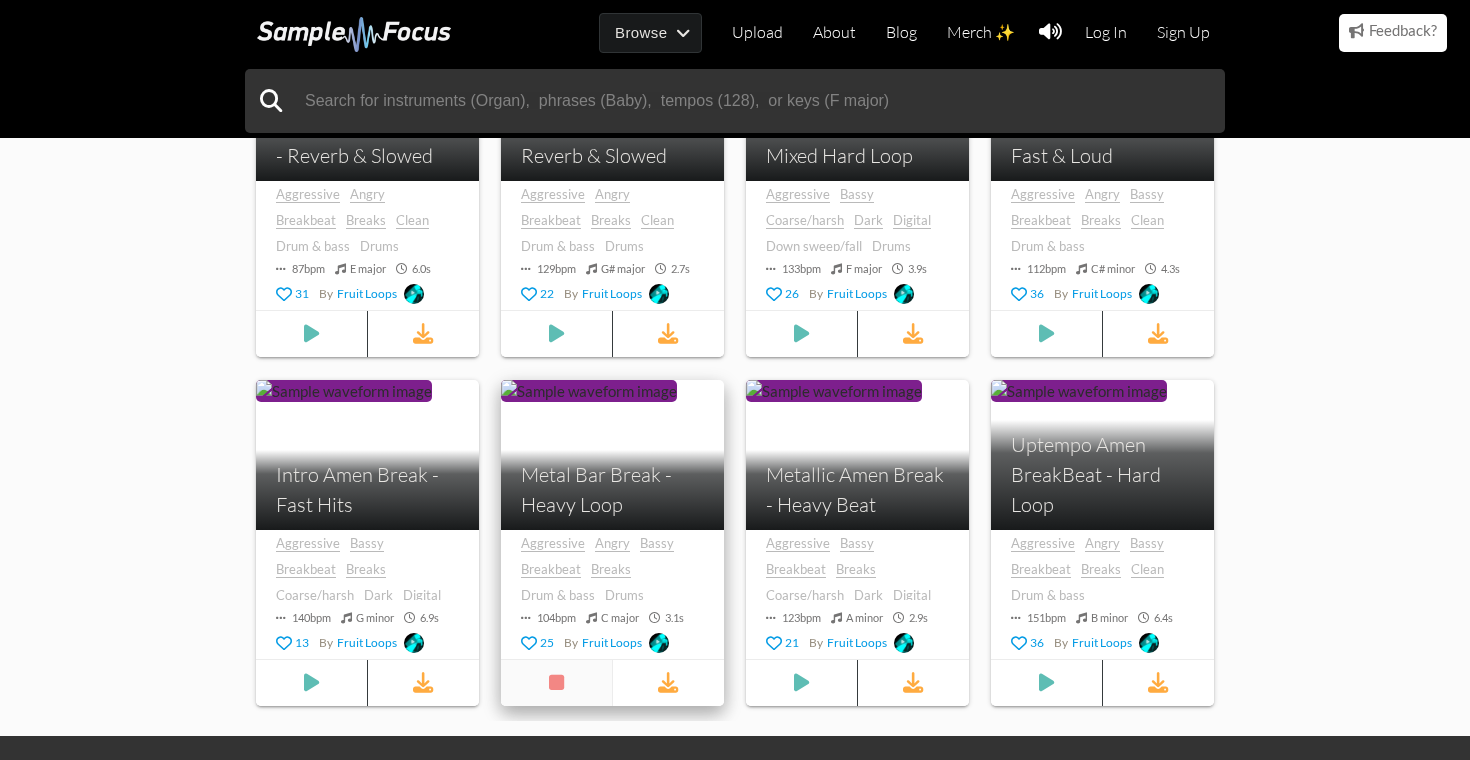 click at bounding box center [556, 683] 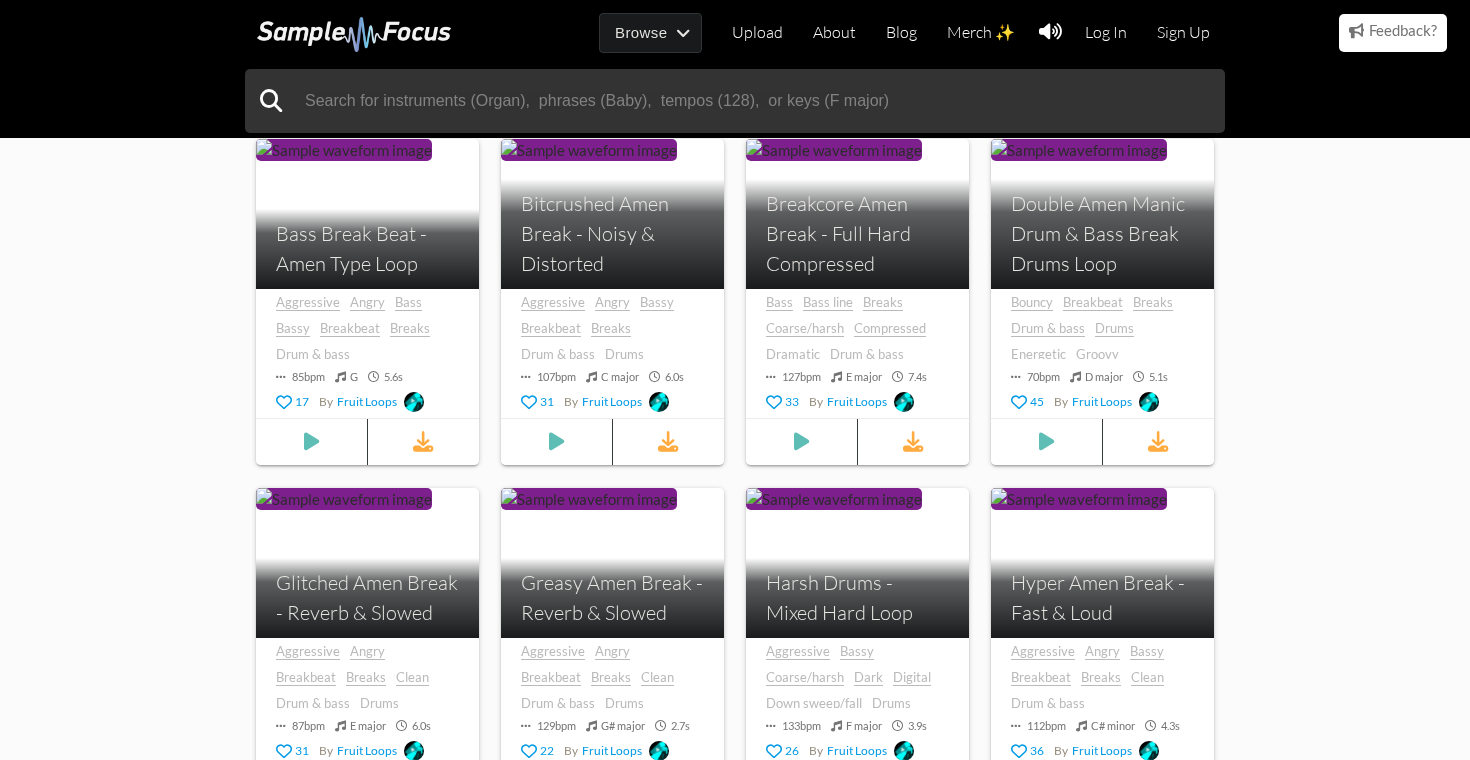 scroll, scrollTop: 0, scrollLeft: 0, axis: both 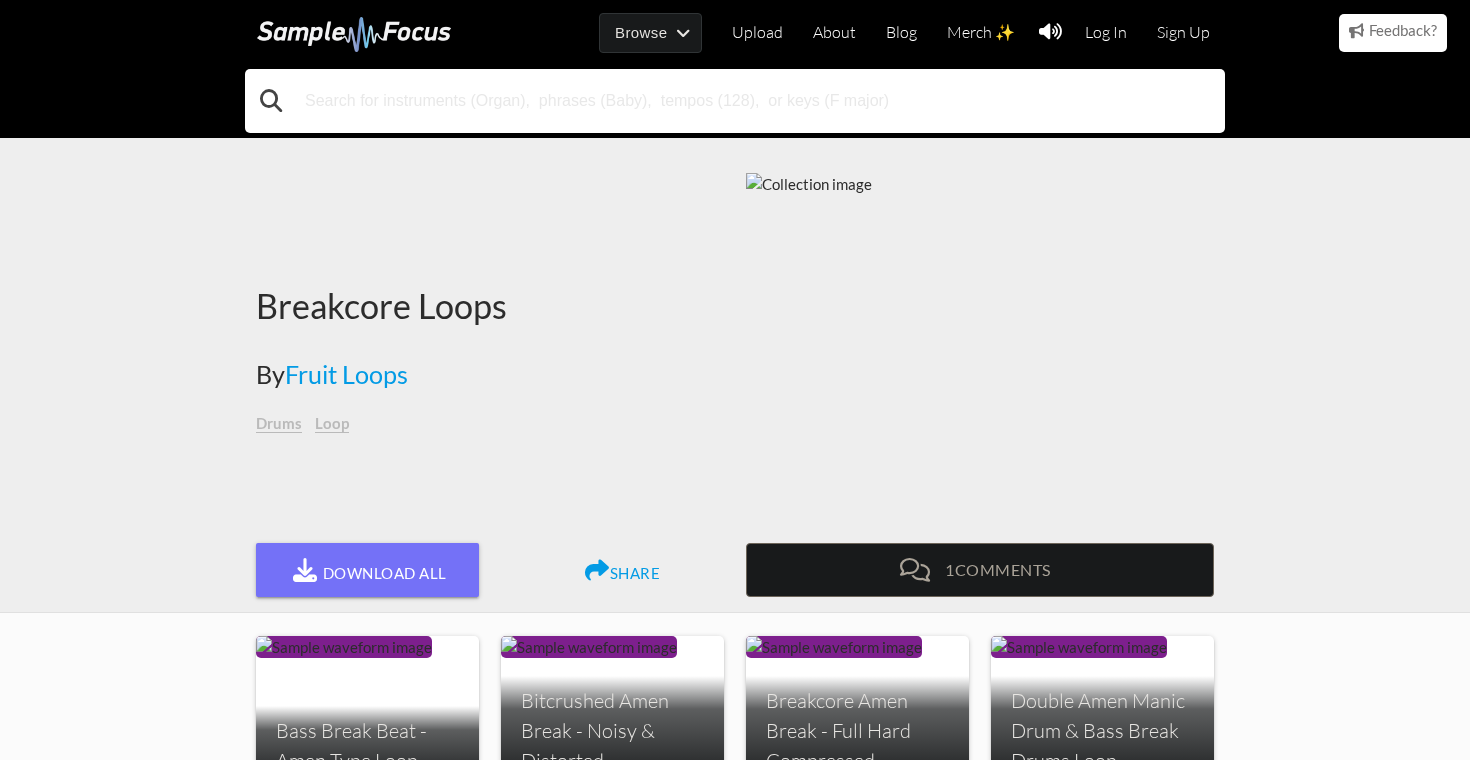 click at bounding box center [735, 101] 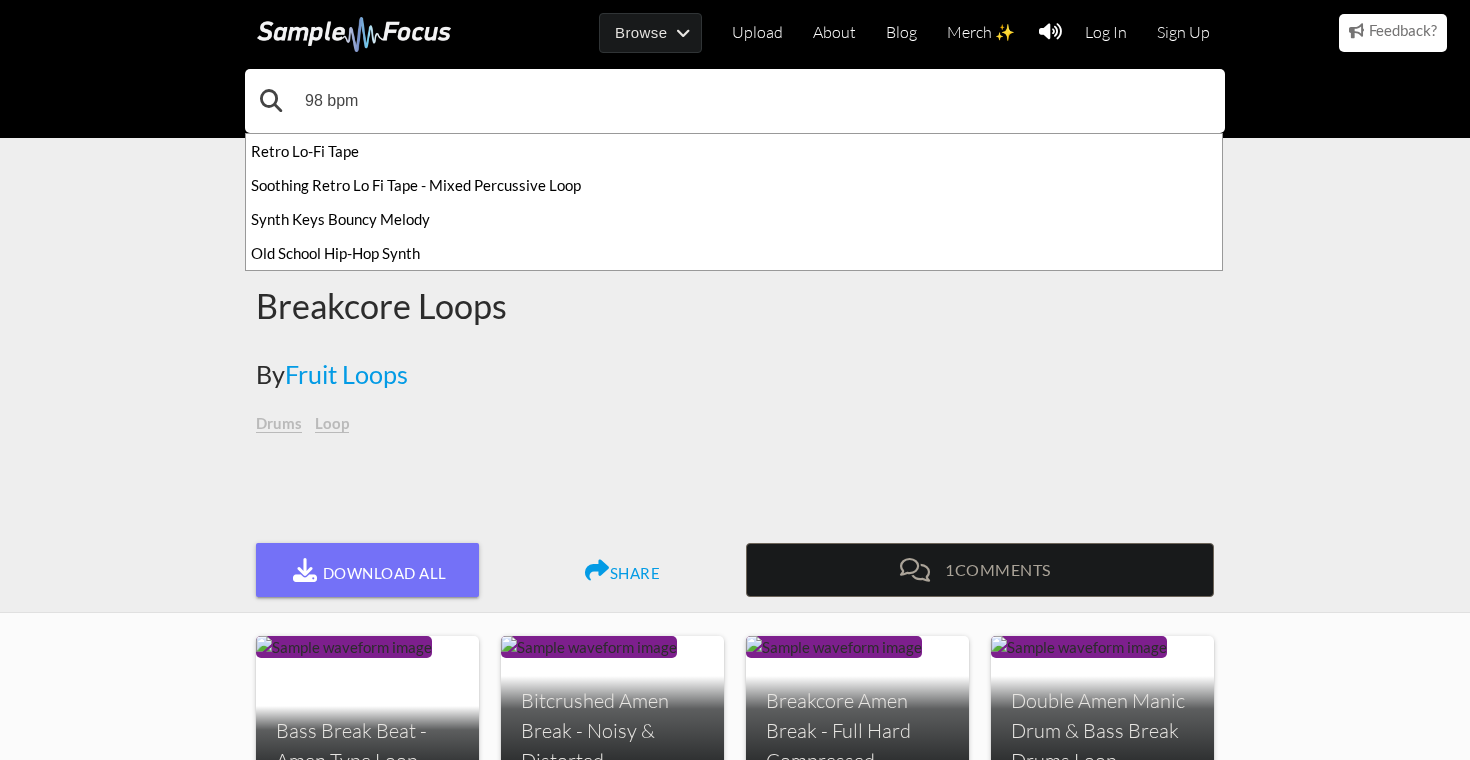 type on "98 bpm" 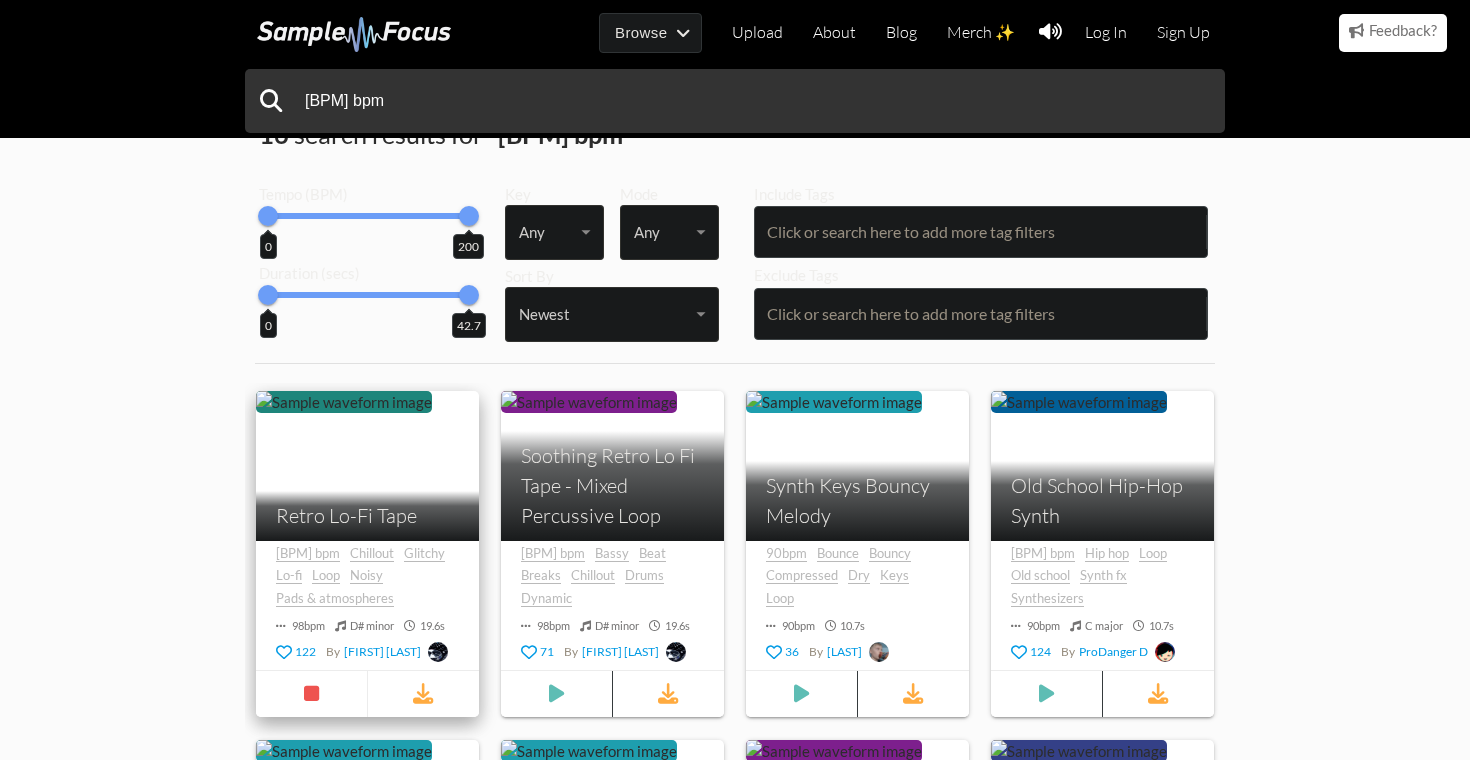 scroll, scrollTop: 57, scrollLeft: 0, axis: vertical 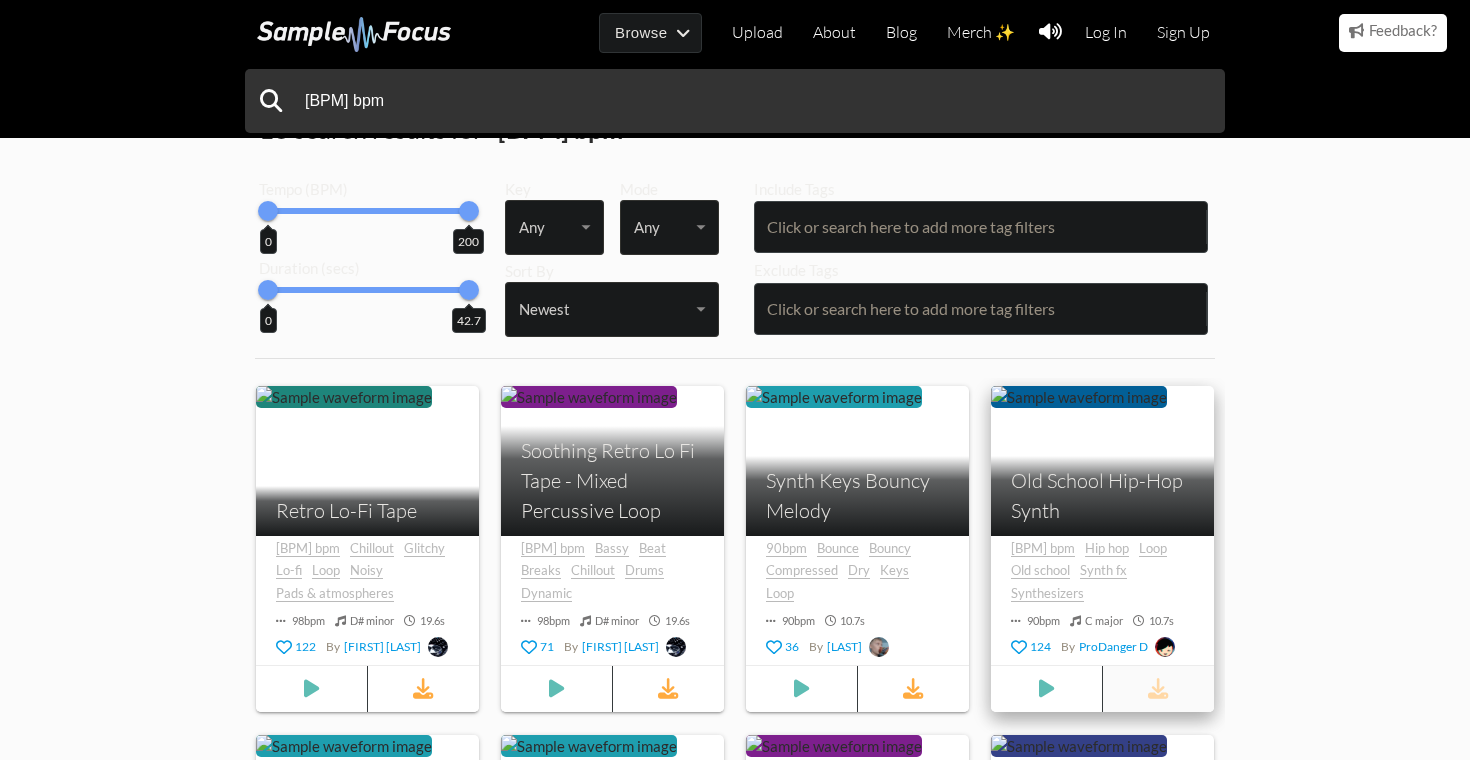 click at bounding box center (1158, 688) 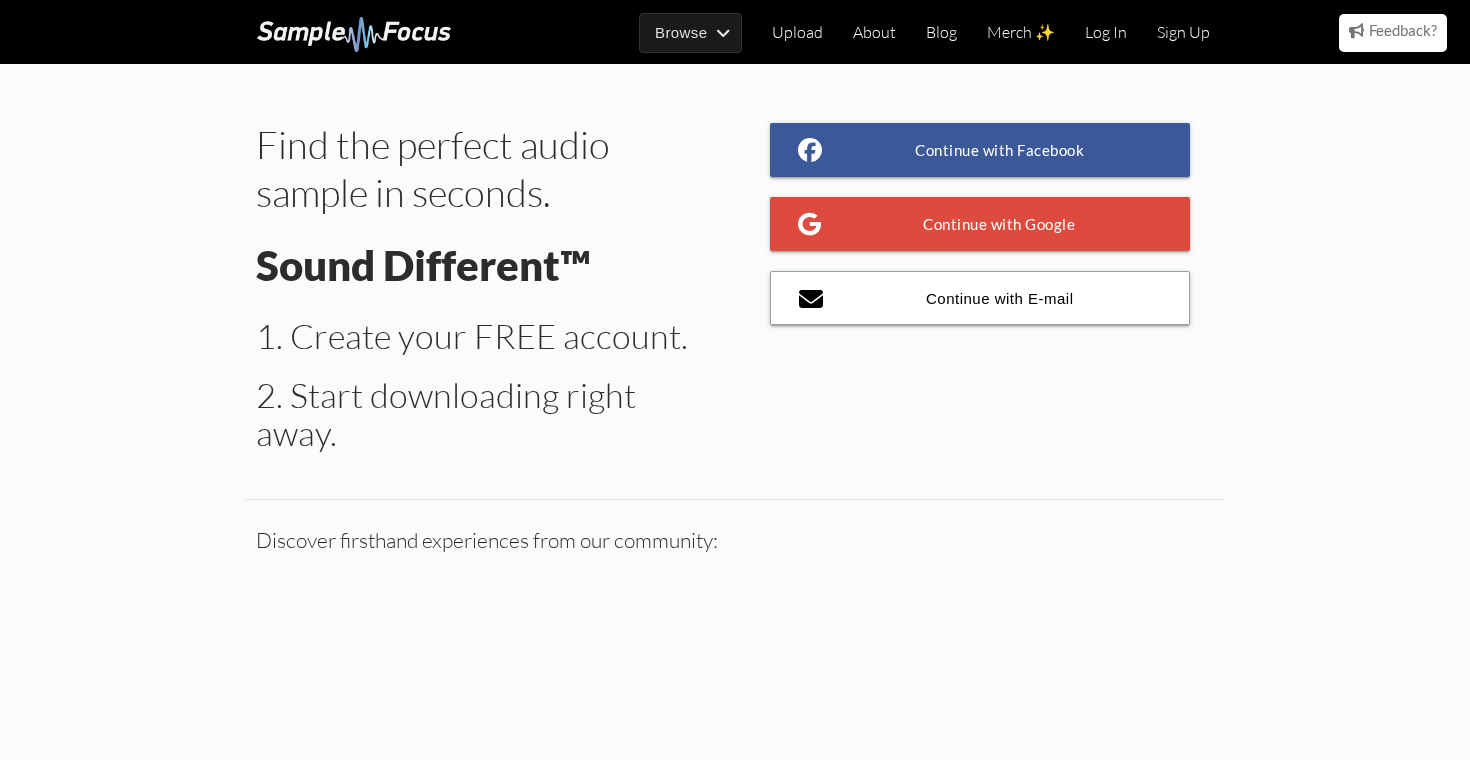 scroll, scrollTop: 0, scrollLeft: 0, axis: both 